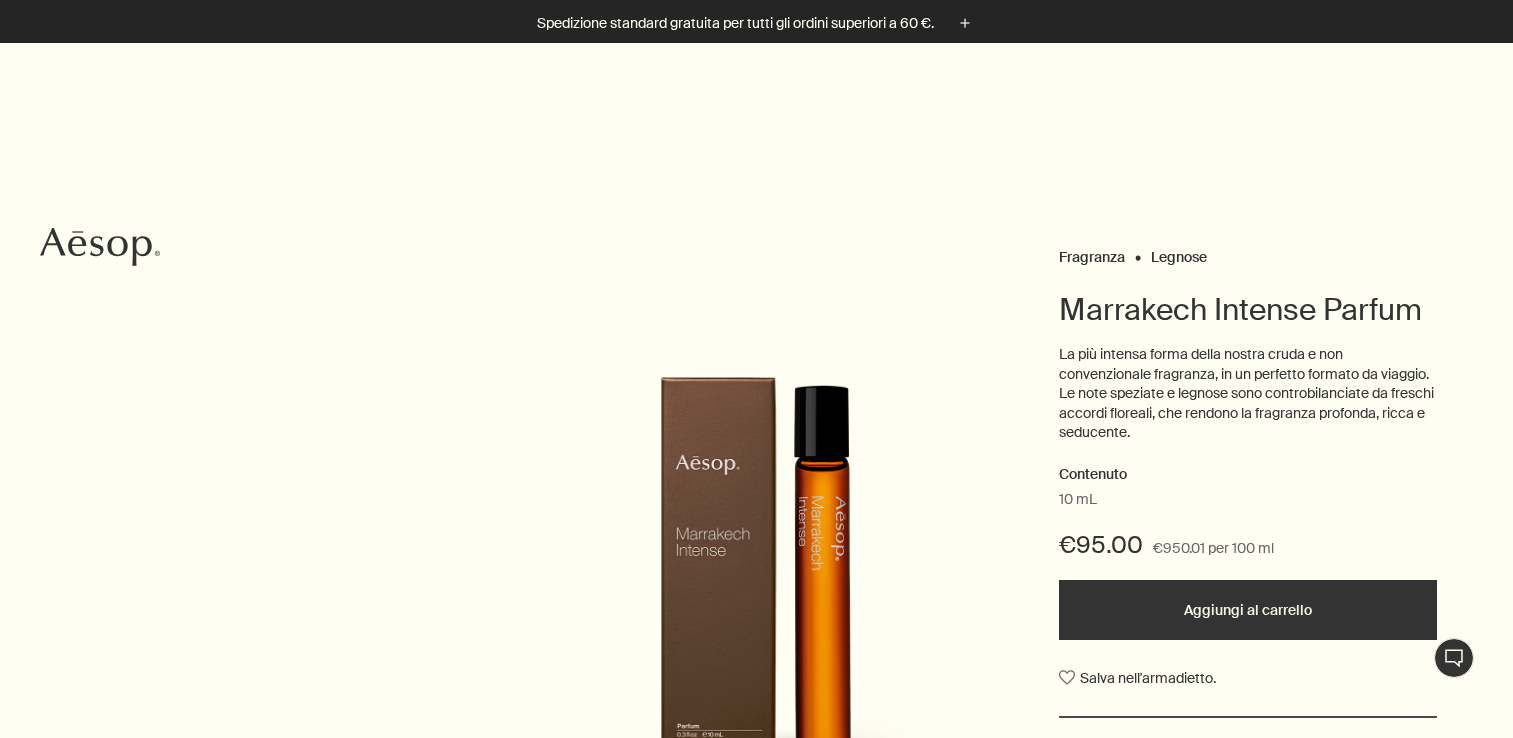scroll, scrollTop: 400, scrollLeft: 0, axis: vertical 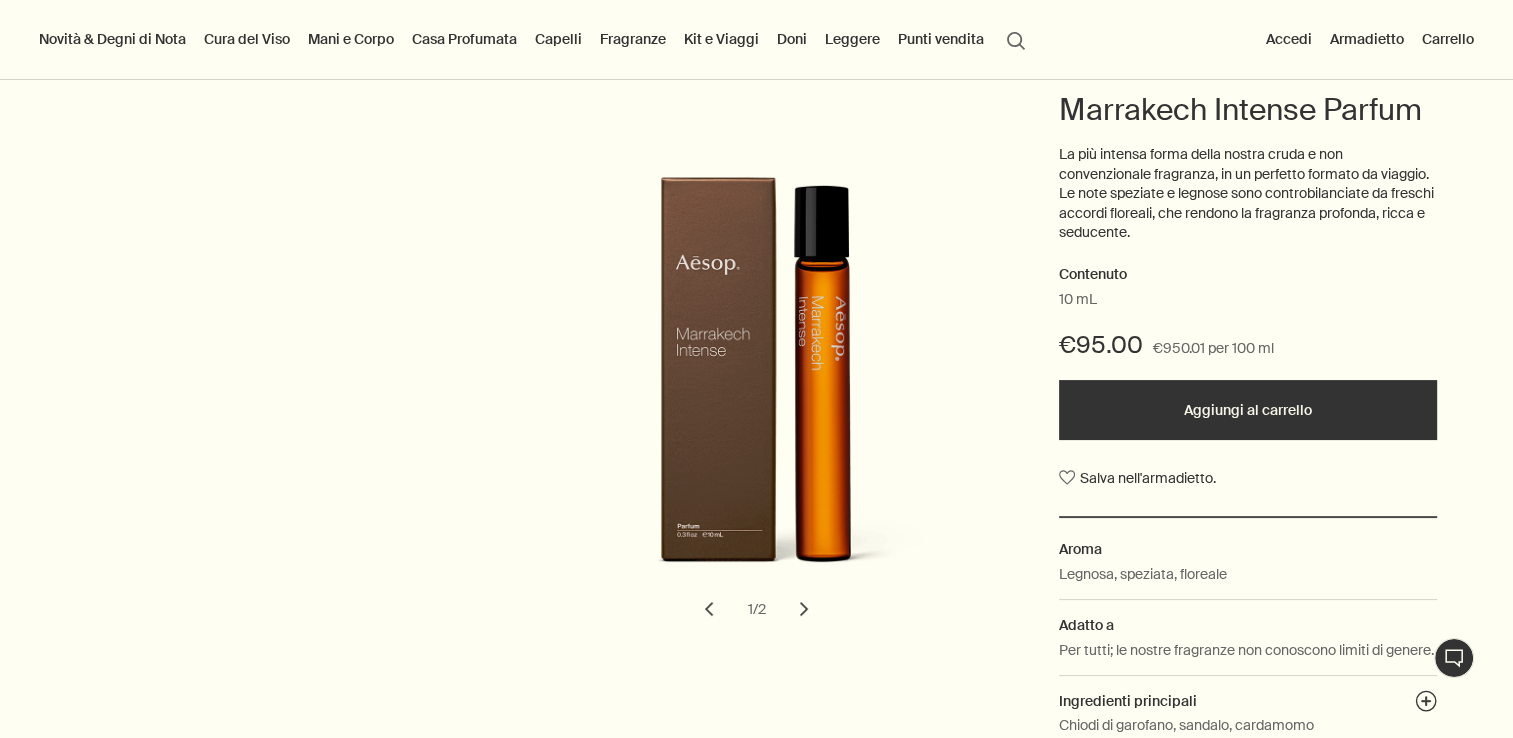 click on "10 mL" at bounding box center (1248, 300) 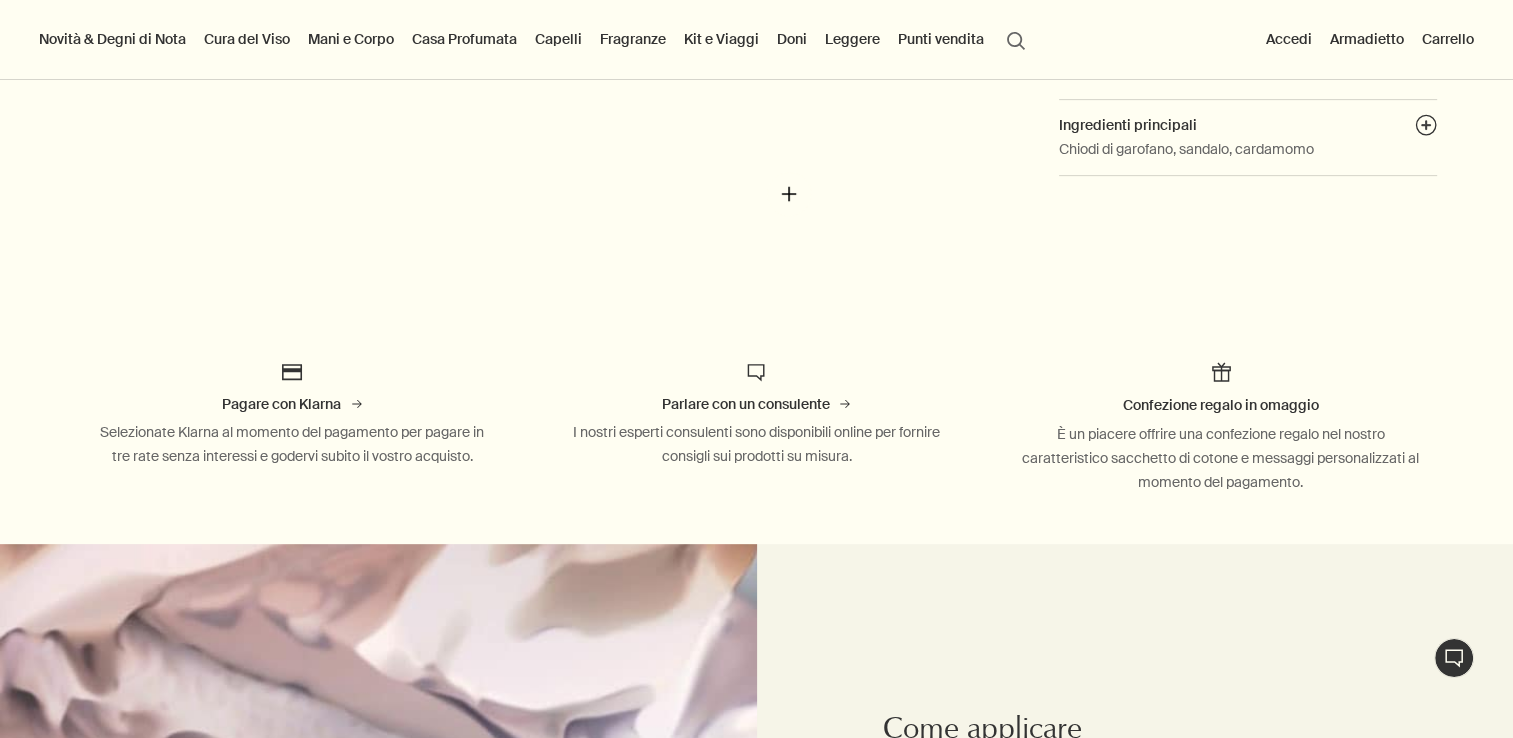 scroll, scrollTop: 600, scrollLeft: 0, axis: vertical 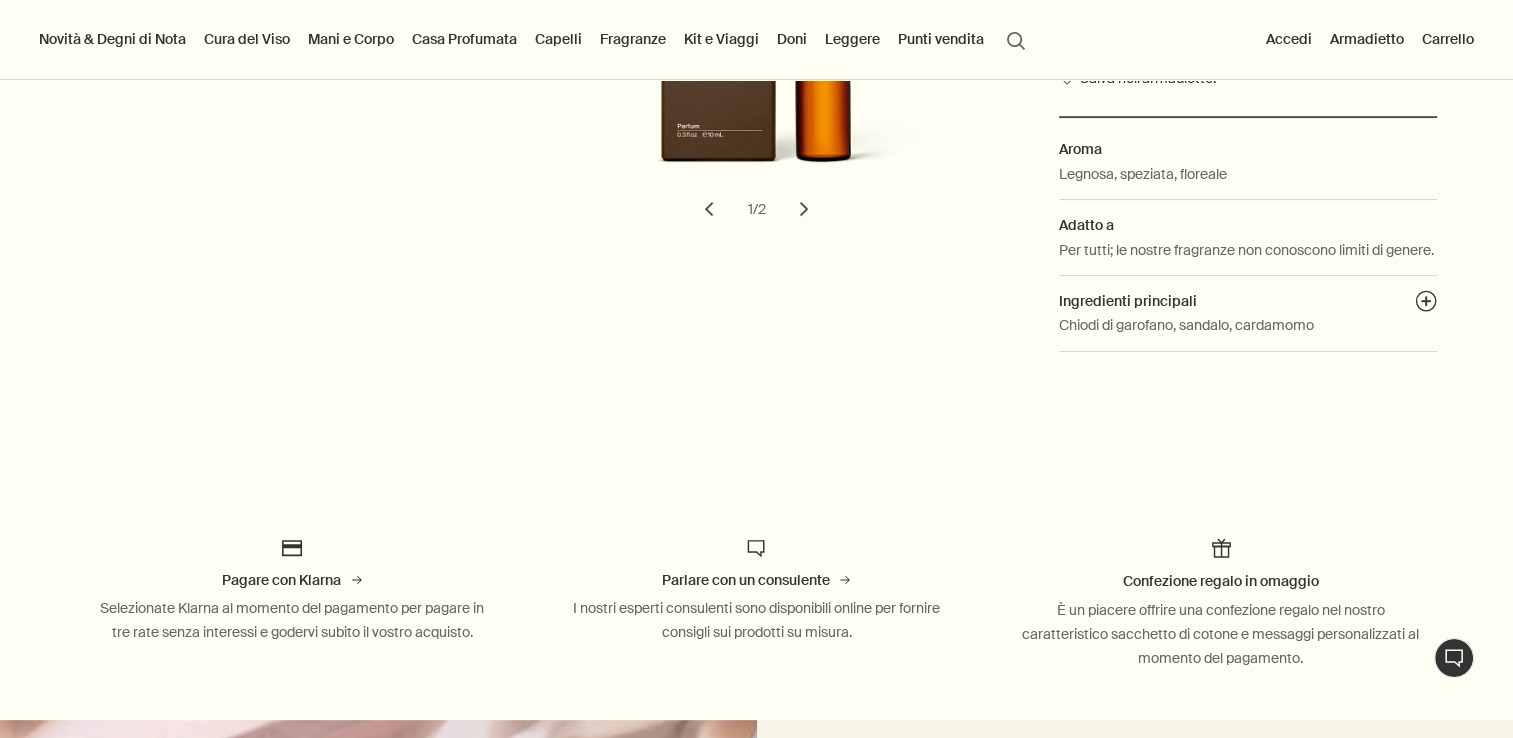 click on "chevron" at bounding box center [804, 209] 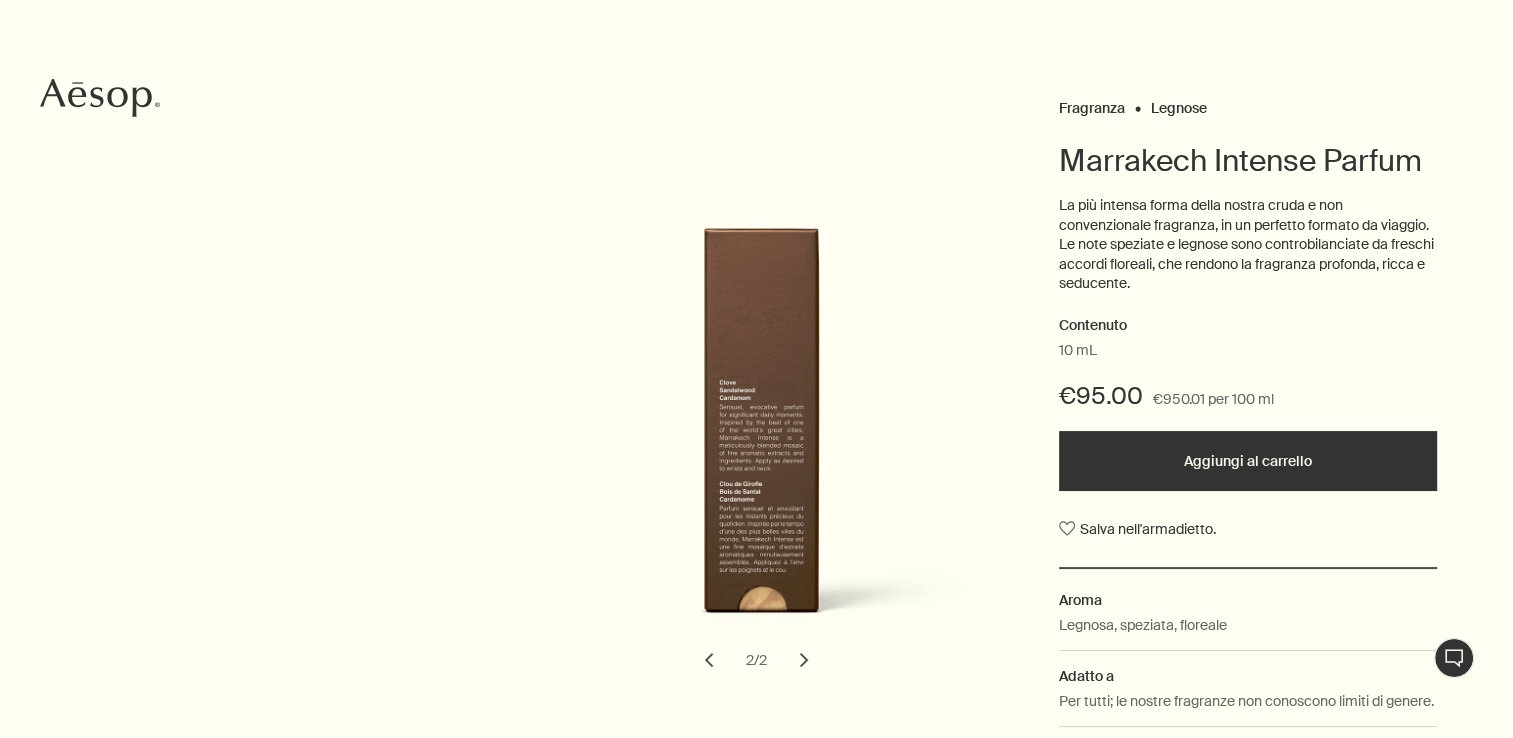 scroll, scrollTop: 300, scrollLeft: 0, axis: vertical 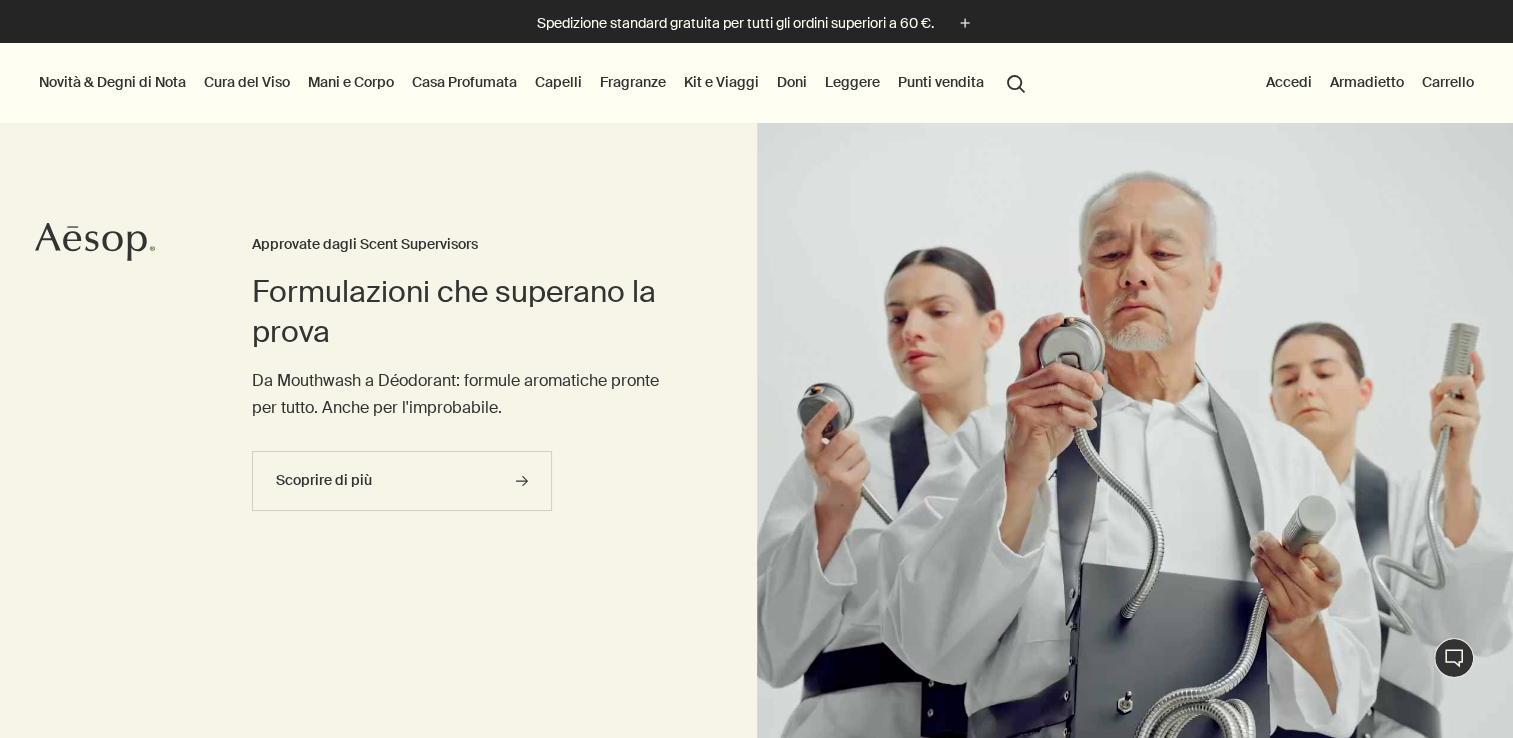click on "Fragranze" at bounding box center [633, 82] 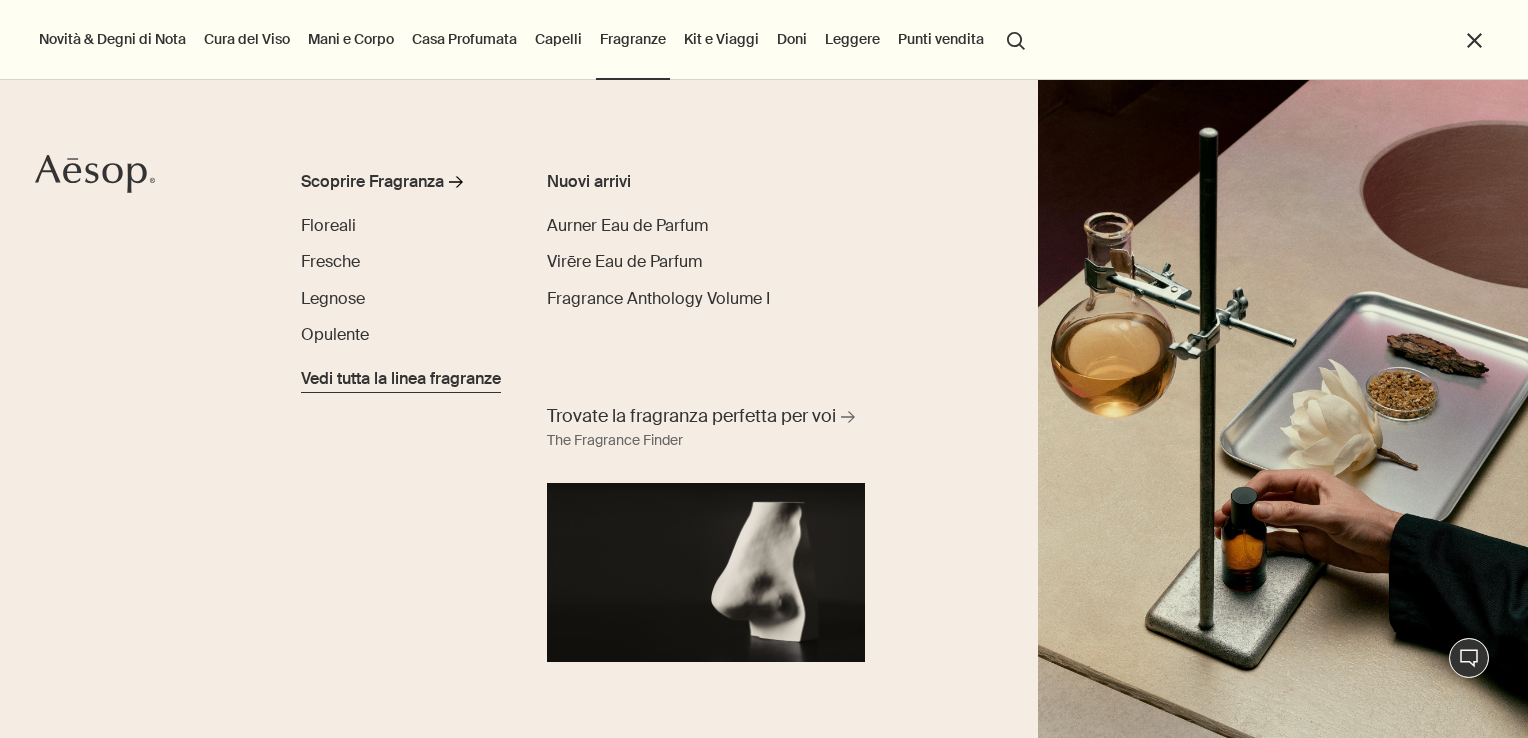 click on "Vedi tutta la linea fragranze" at bounding box center [401, 379] 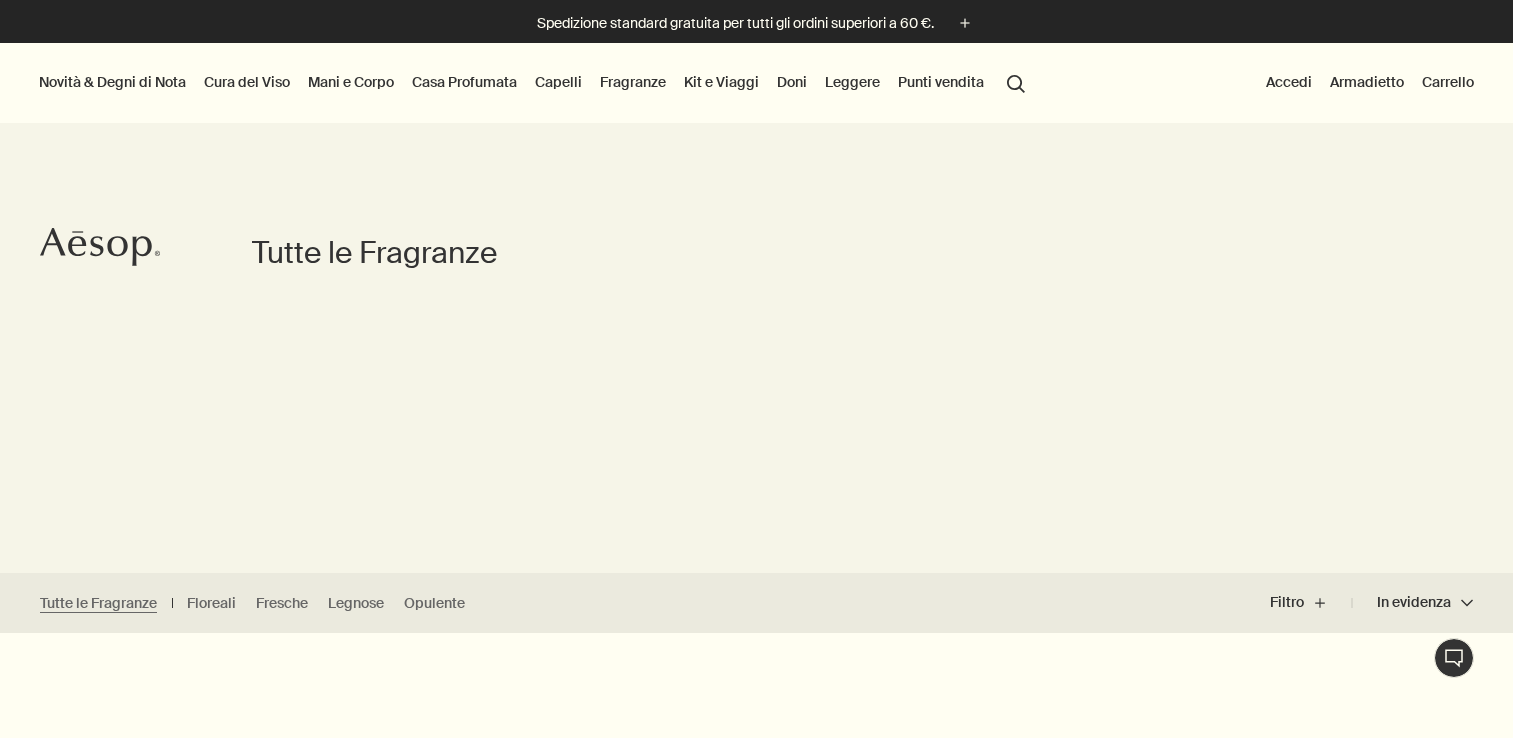scroll, scrollTop: 0, scrollLeft: 0, axis: both 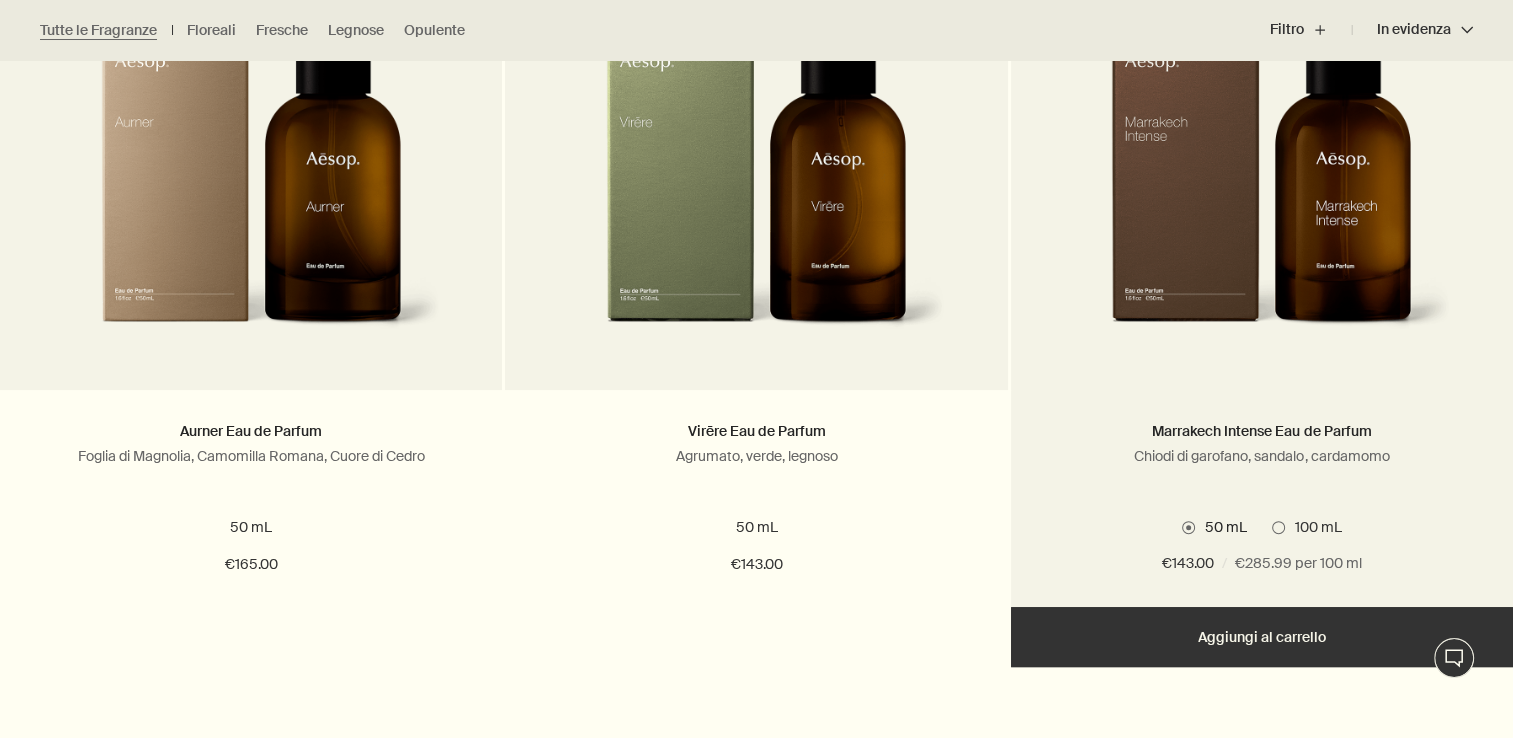 click at bounding box center (1261, 175) 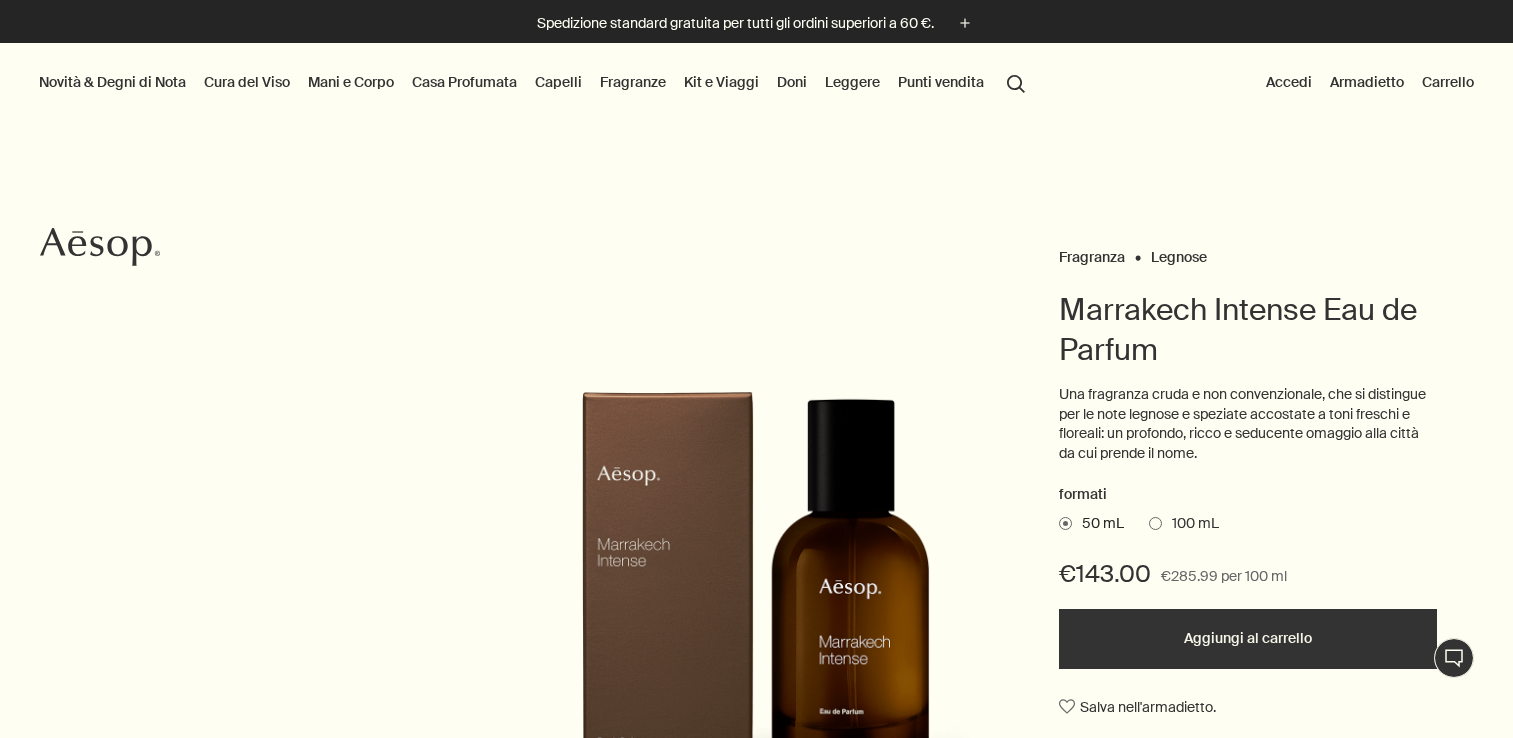 scroll, scrollTop: 0, scrollLeft: 0, axis: both 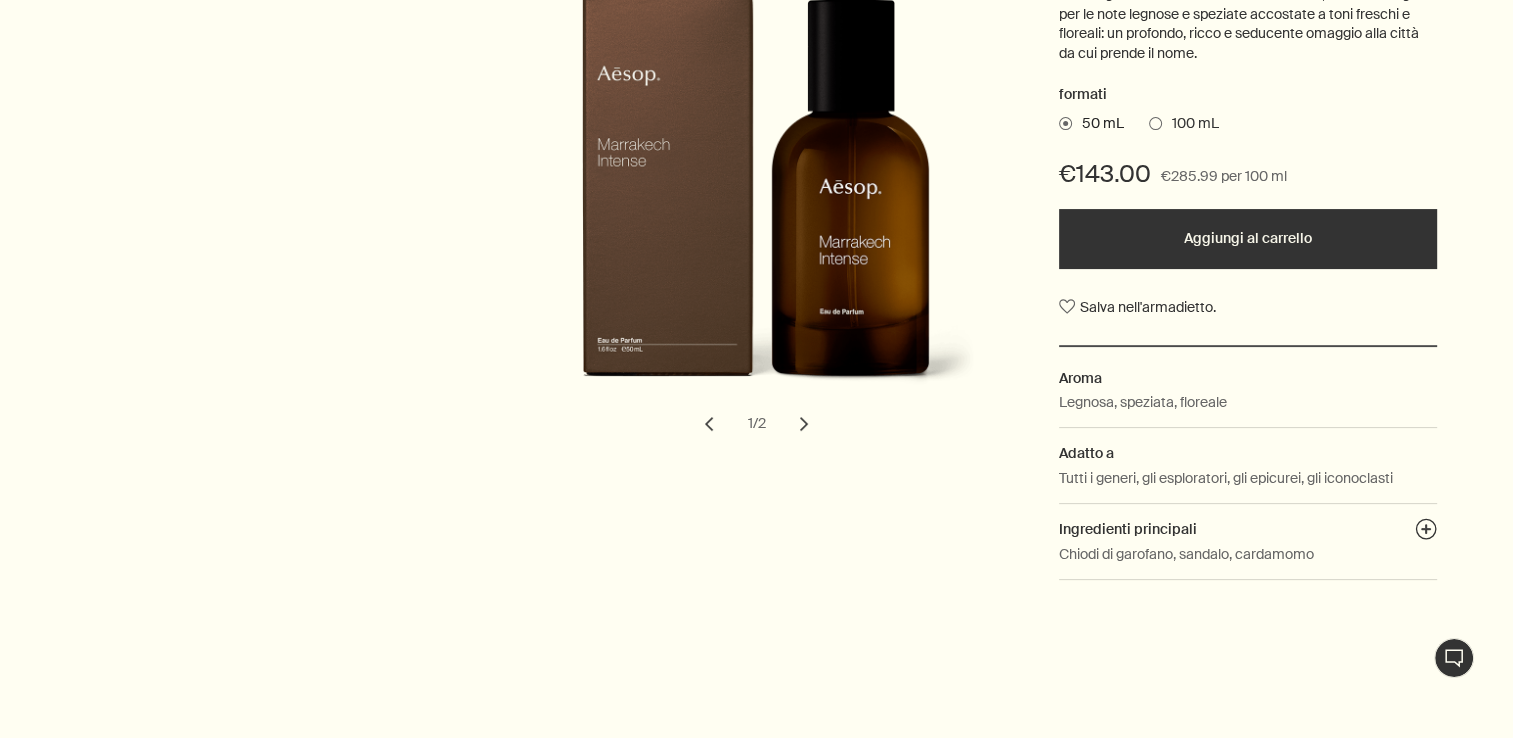 click on "chevron" at bounding box center (804, 424) 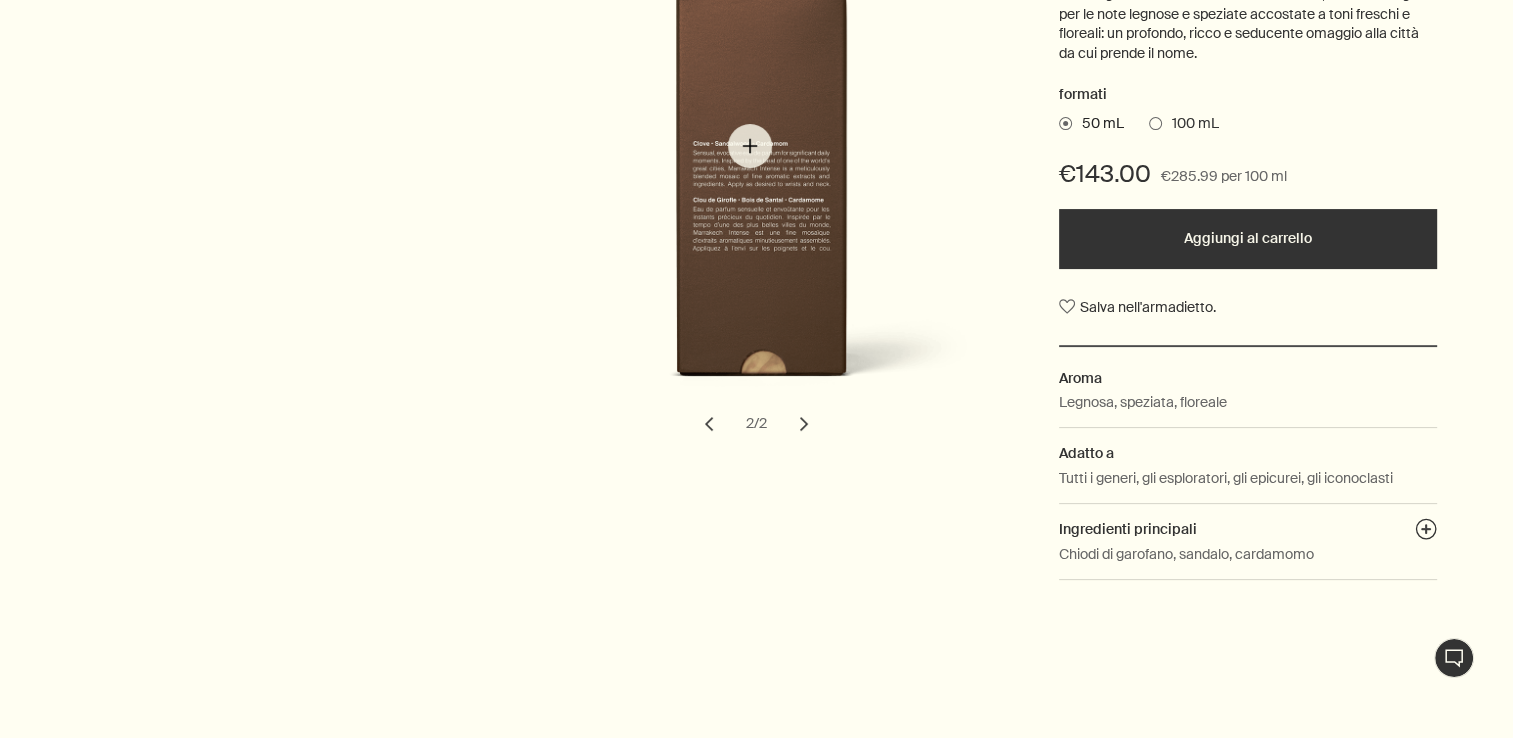 click at bounding box center [762, 205] 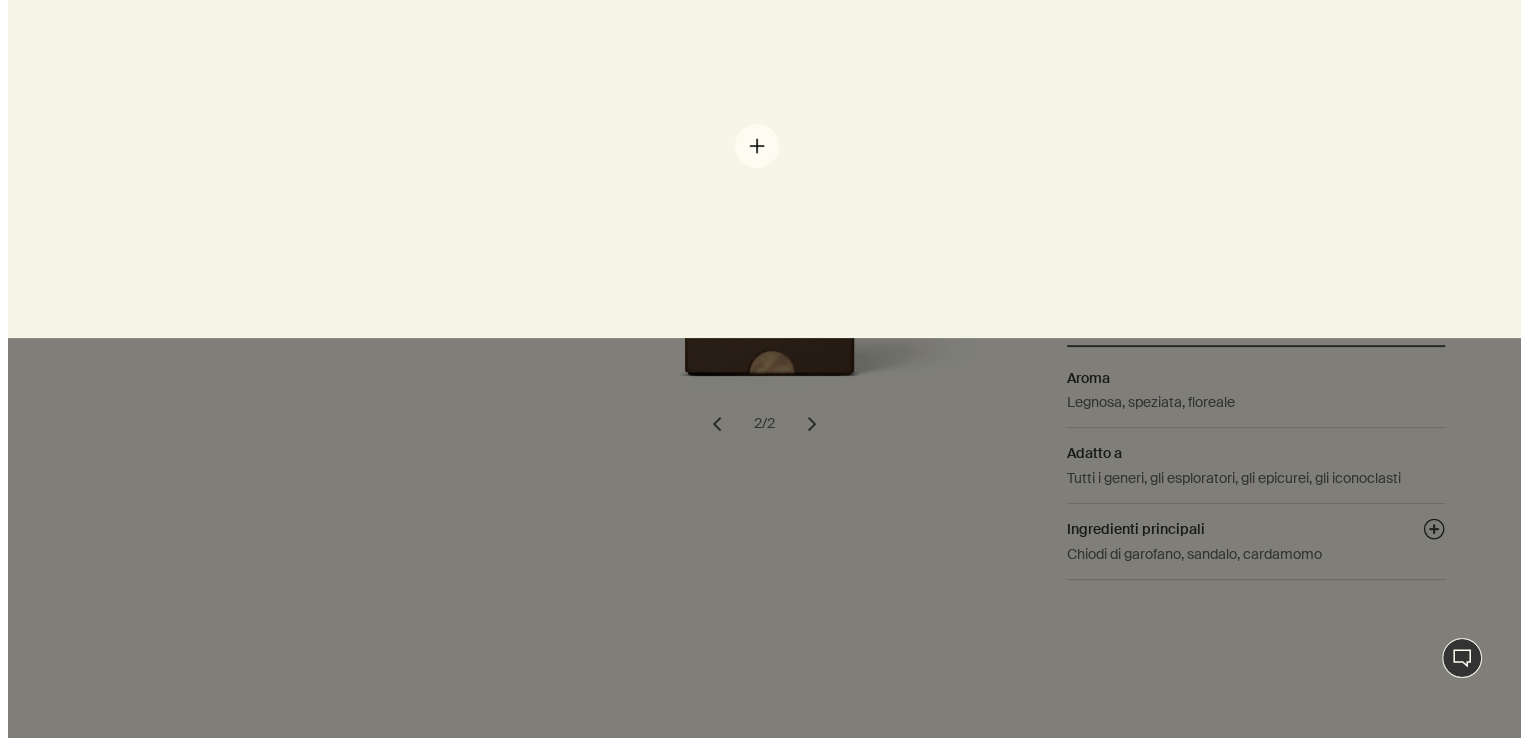 scroll, scrollTop: 0, scrollLeft: 0, axis: both 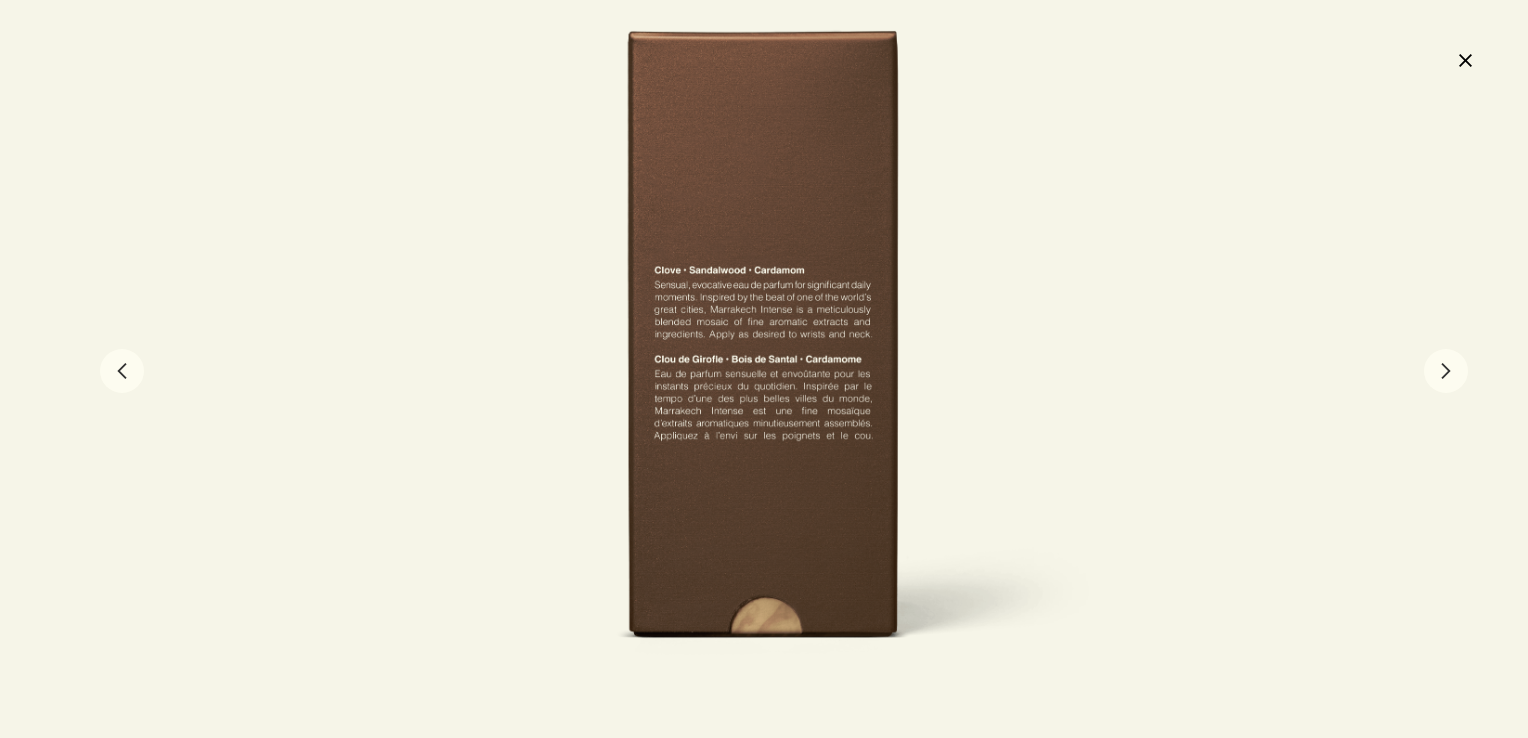 click on "close" at bounding box center (1465, 60) 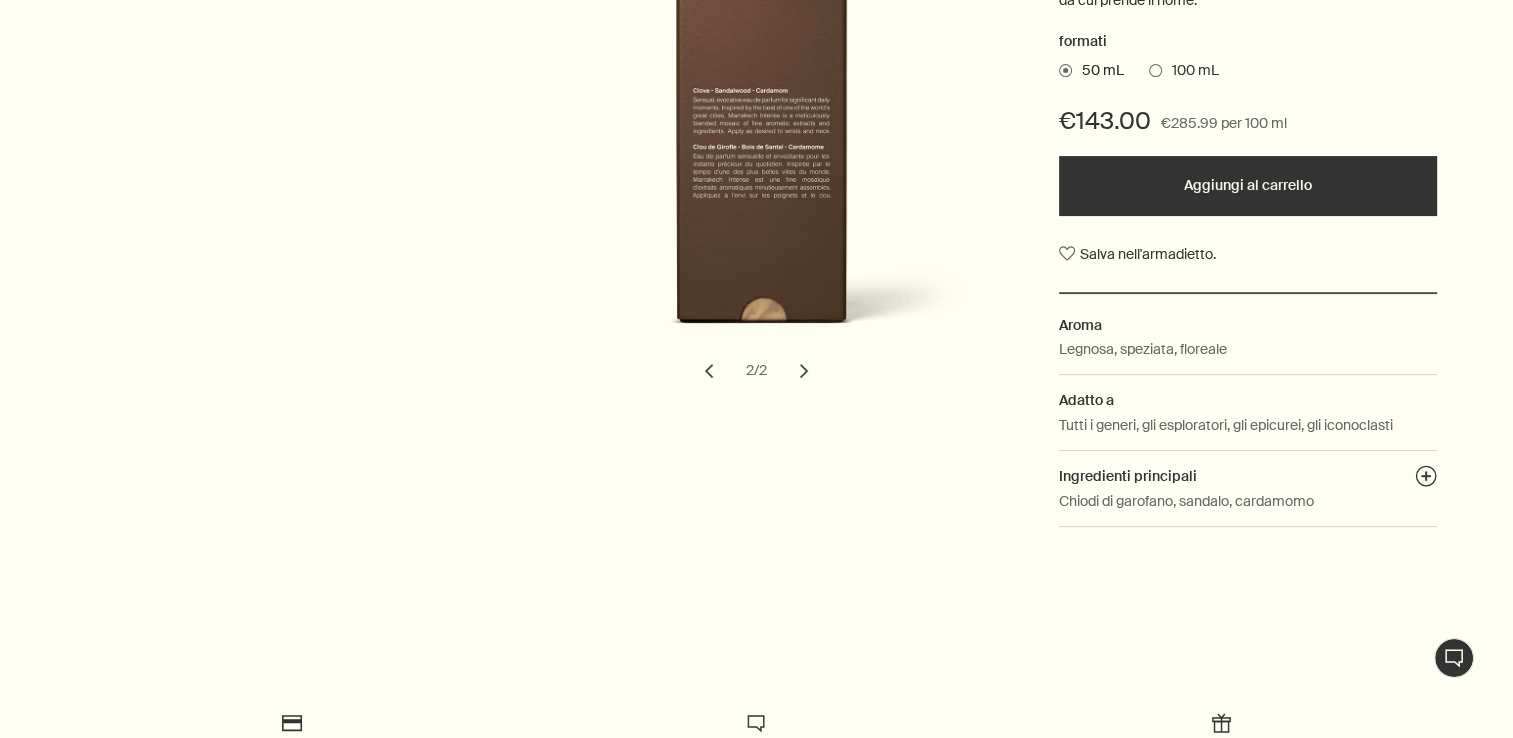 scroll, scrollTop: 53, scrollLeft: 0, axis: vertical 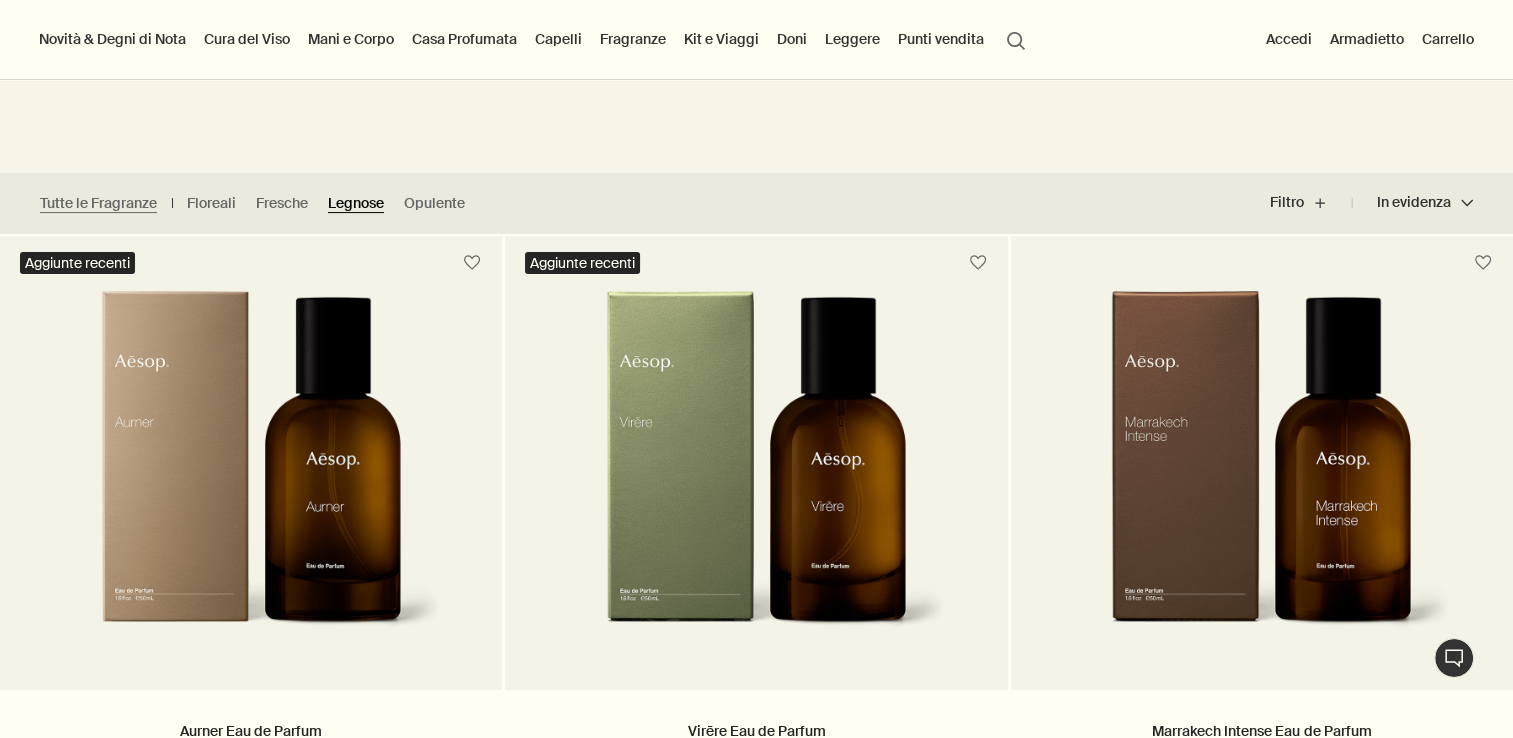click on "Legnose" at bounding box center (356, 203) 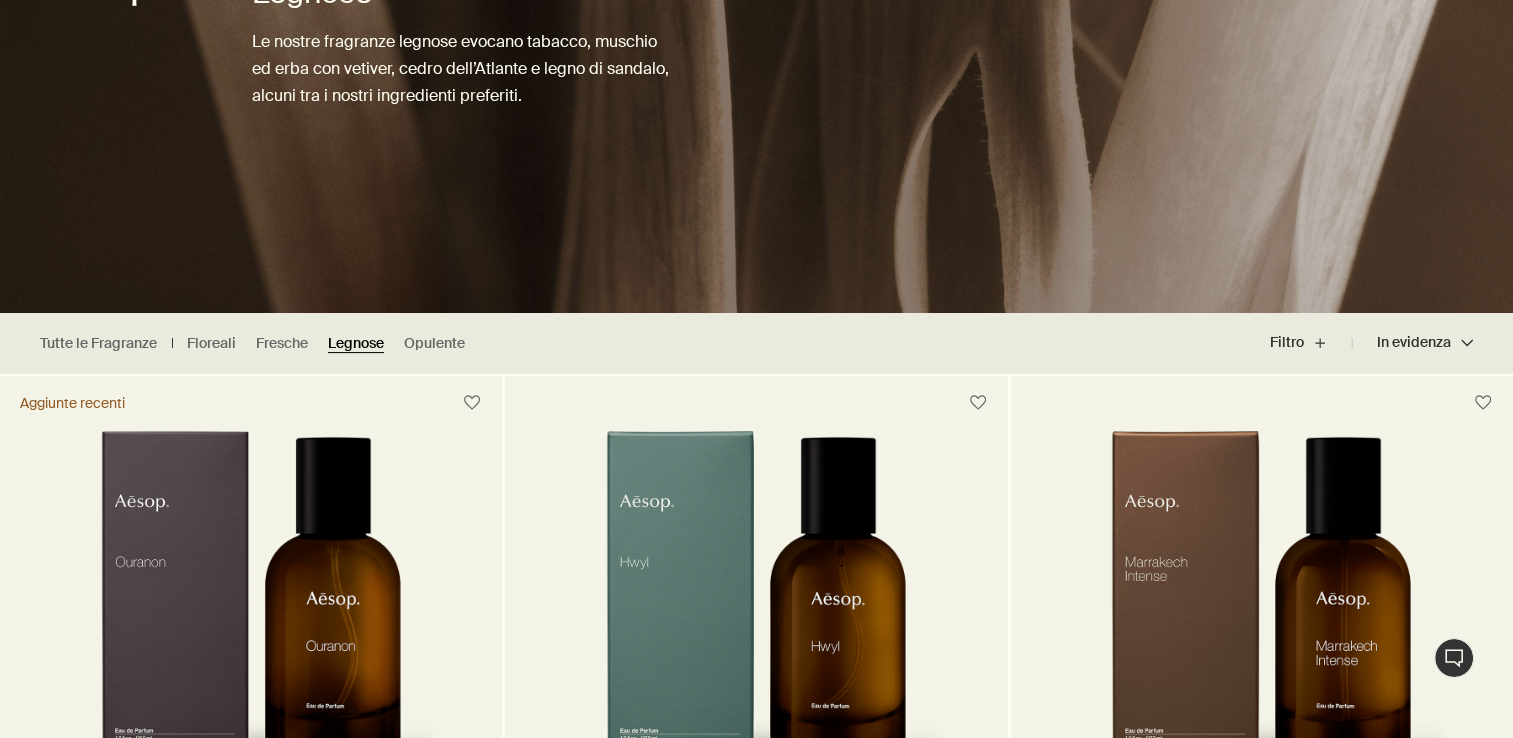 scroll, scrollTop: 0, scrollLeft: 0, axis: both 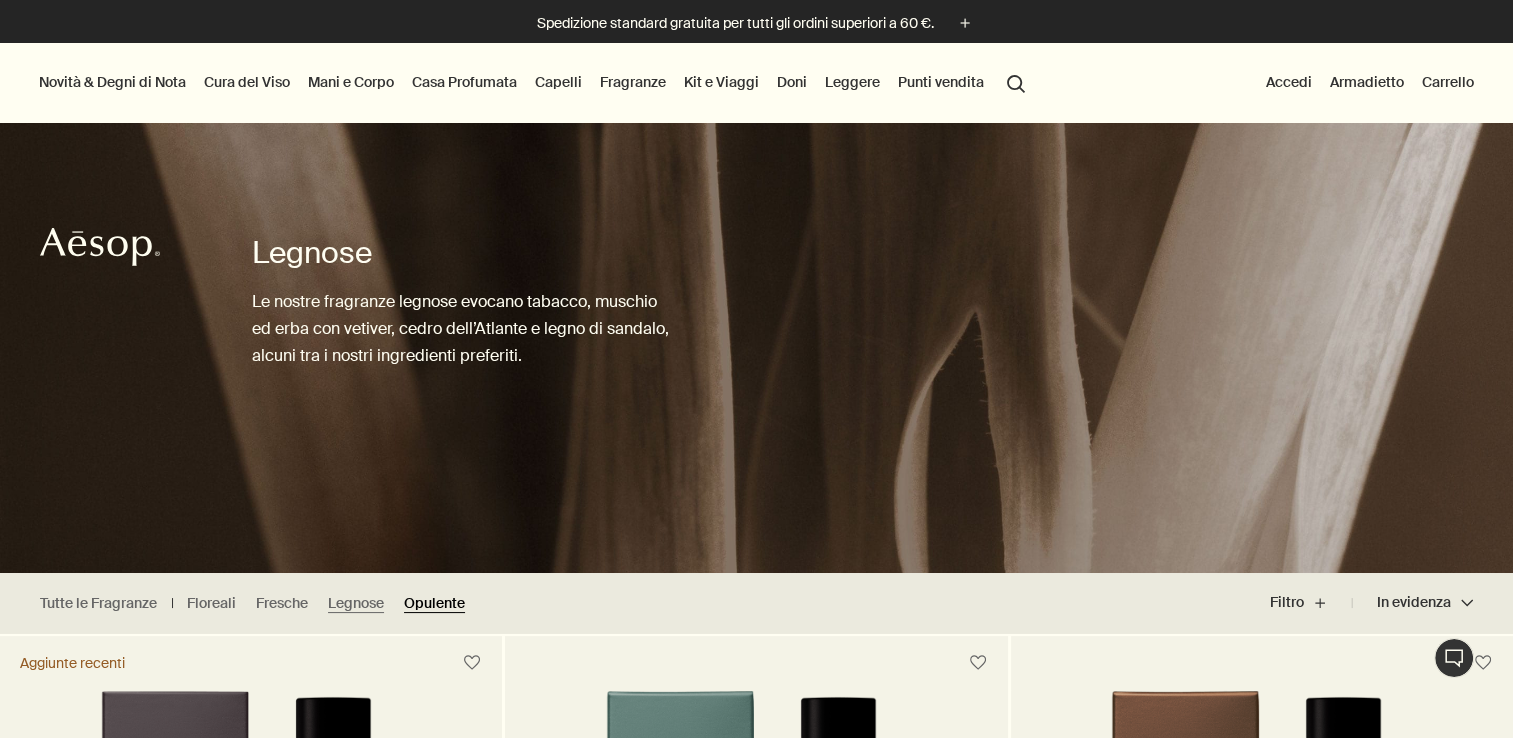 click on "Opulente" at bounding box center [434, 603] 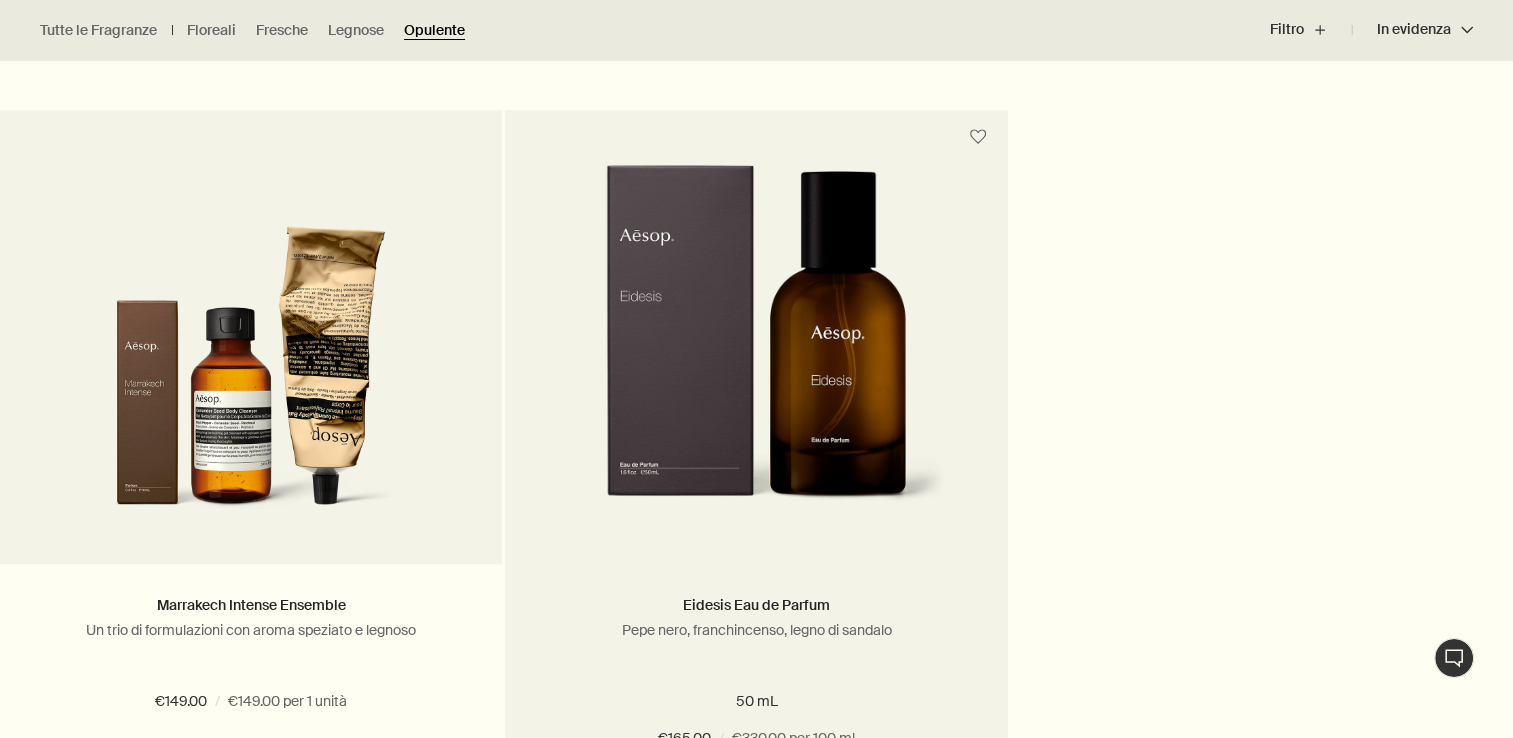 scroll, scrollTop: 1400, scrollLeft: 0, axis: vertical 